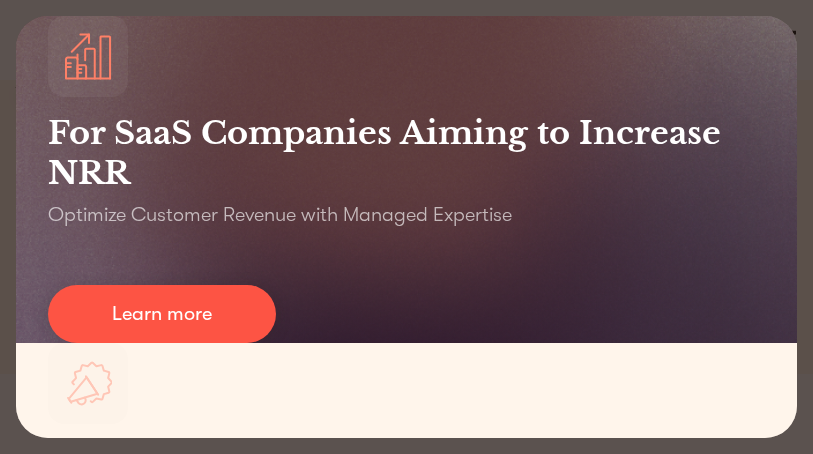 scroll, scrollTop: 200, scrollLeft: 0, axis: vertical 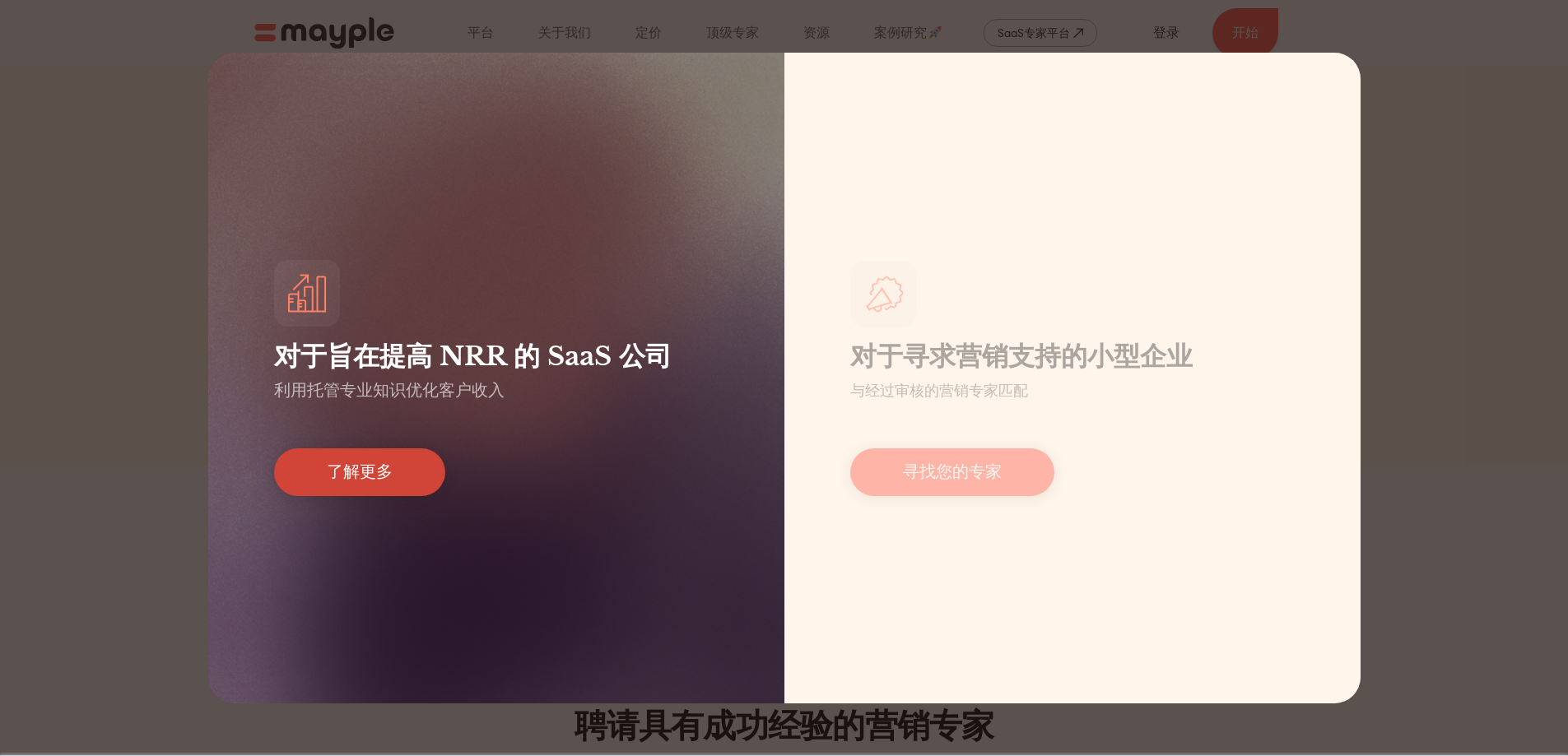 click on "了解更多" at bounding box center (360, 471) 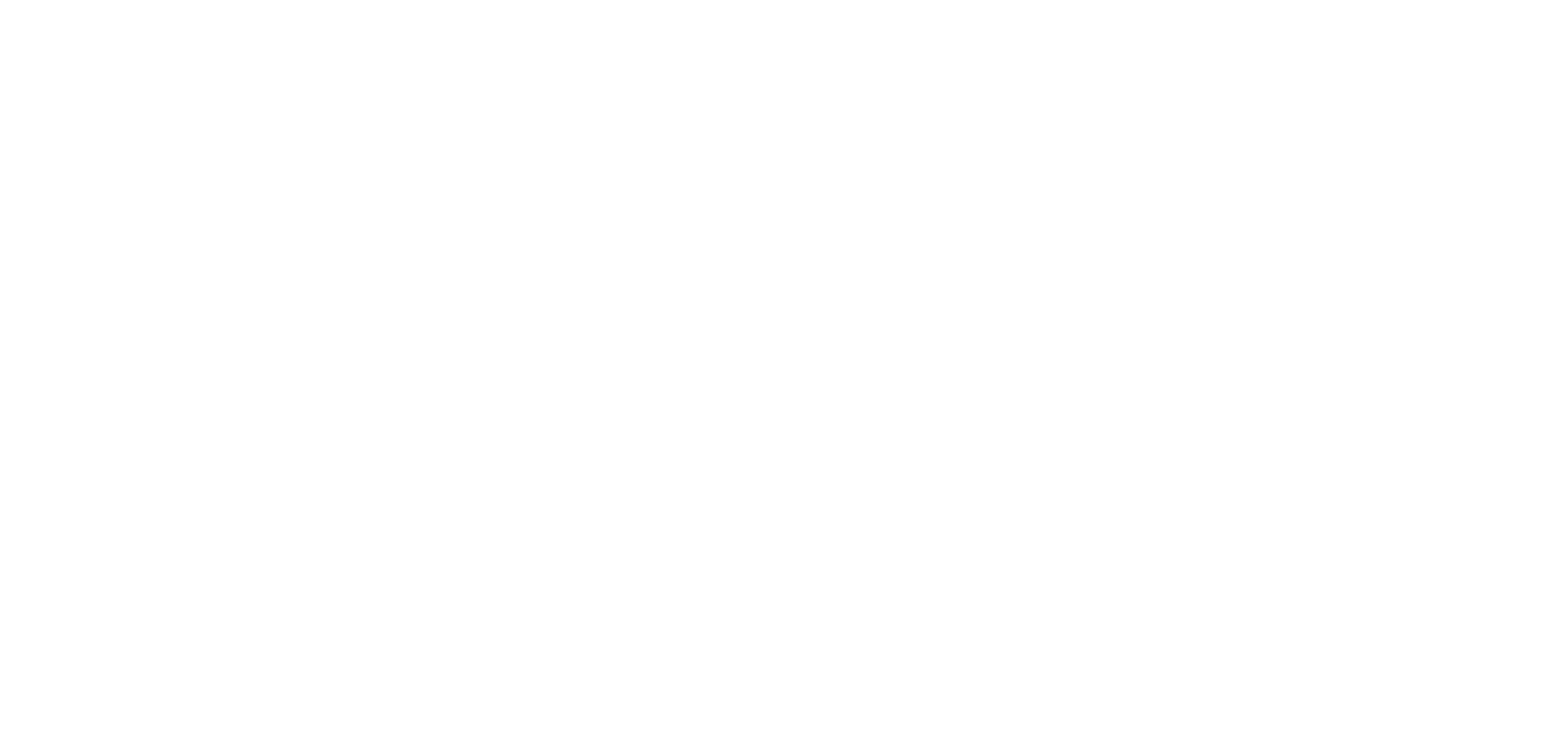 scroll, scrollTop: 0, scrollLeft: 0, axis: both 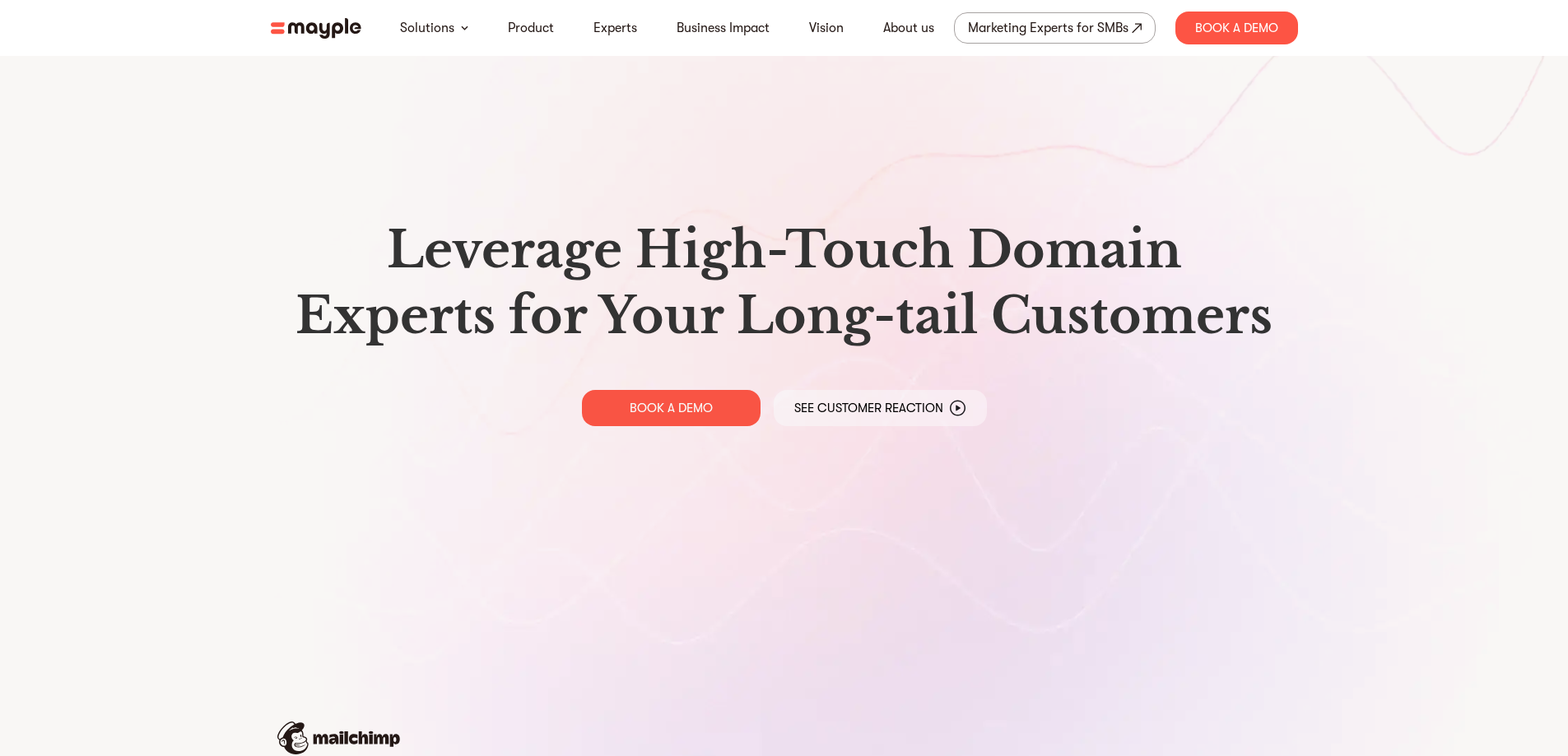 click on "Leverage High-Touch Domain Experts for Your Long-tail Customers BOOK A DEMO See Customer Reaction" at bounding box center (784, 321) 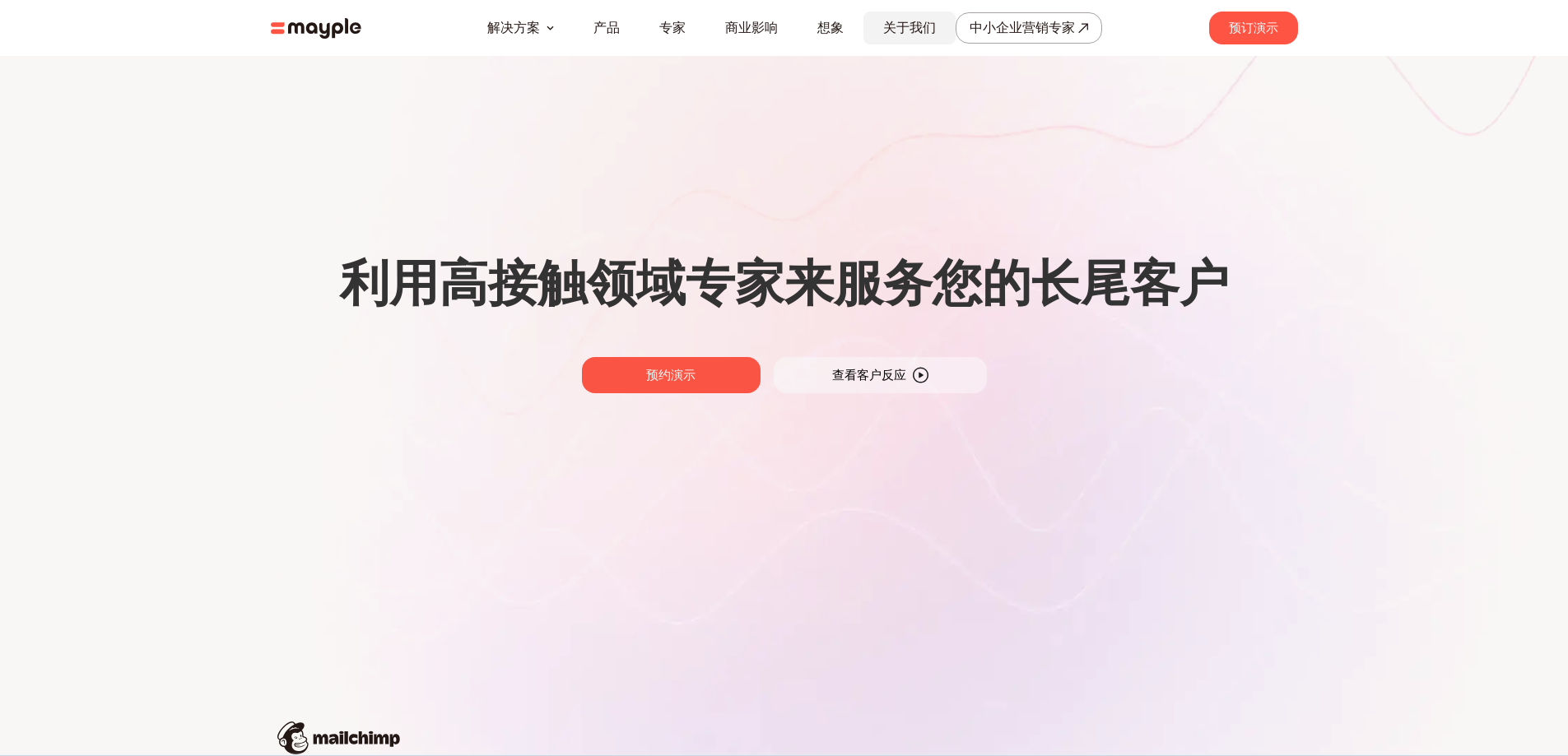 click on "关于我们" at bounding box center [910, 28] 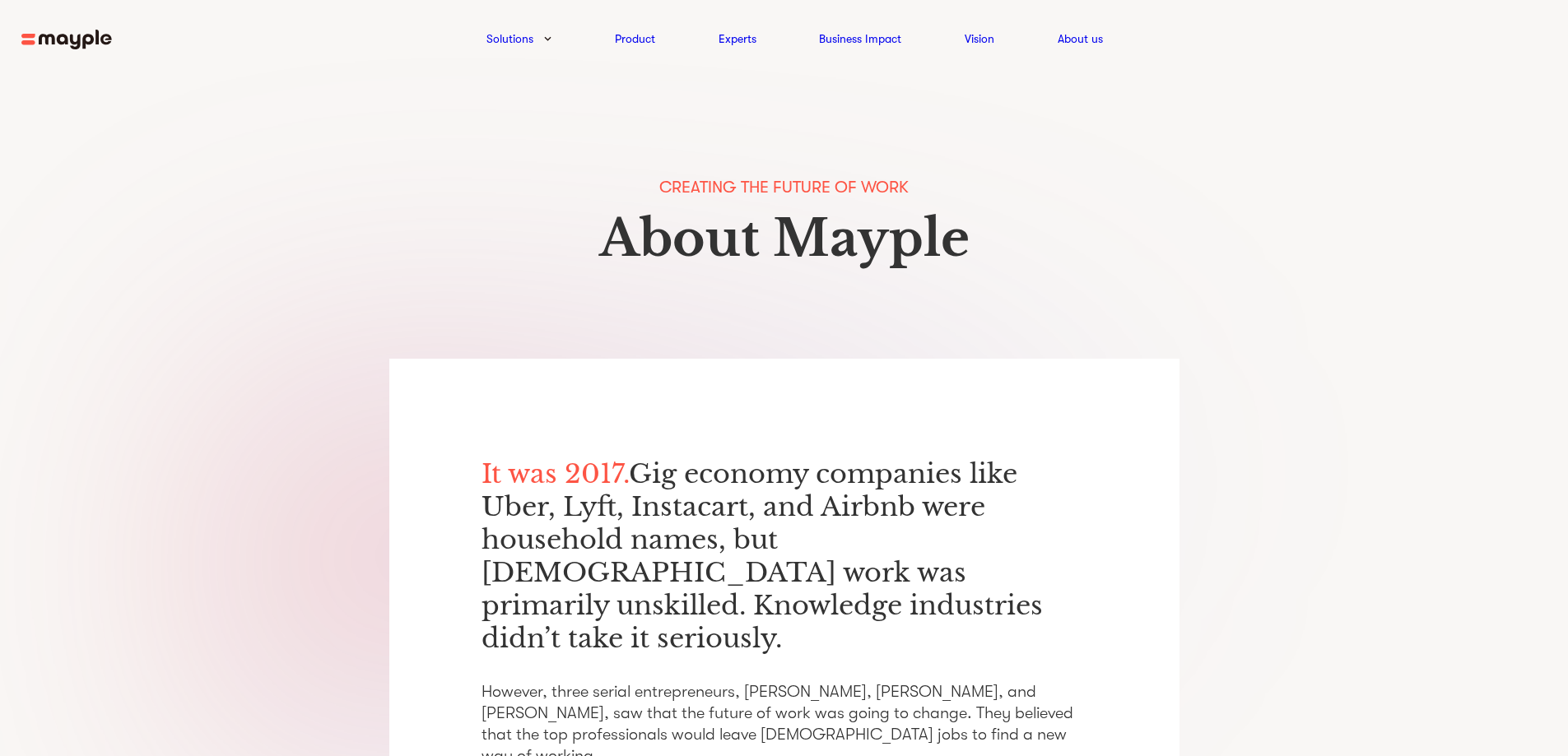 scroll, scrollTop: 0, scrollLeft: 0, axis: both 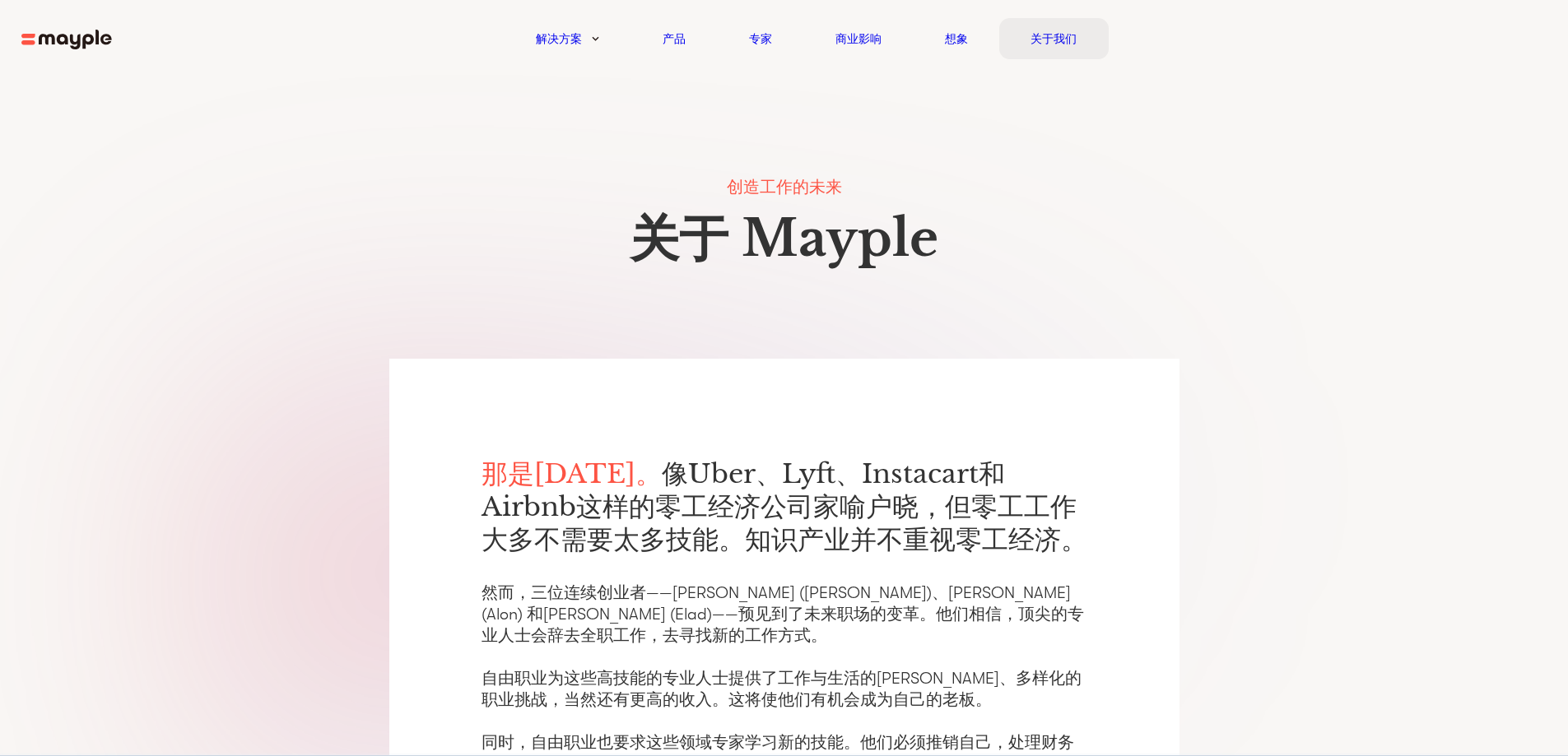 click on "关于我们" at bounding box center (1054, 39) 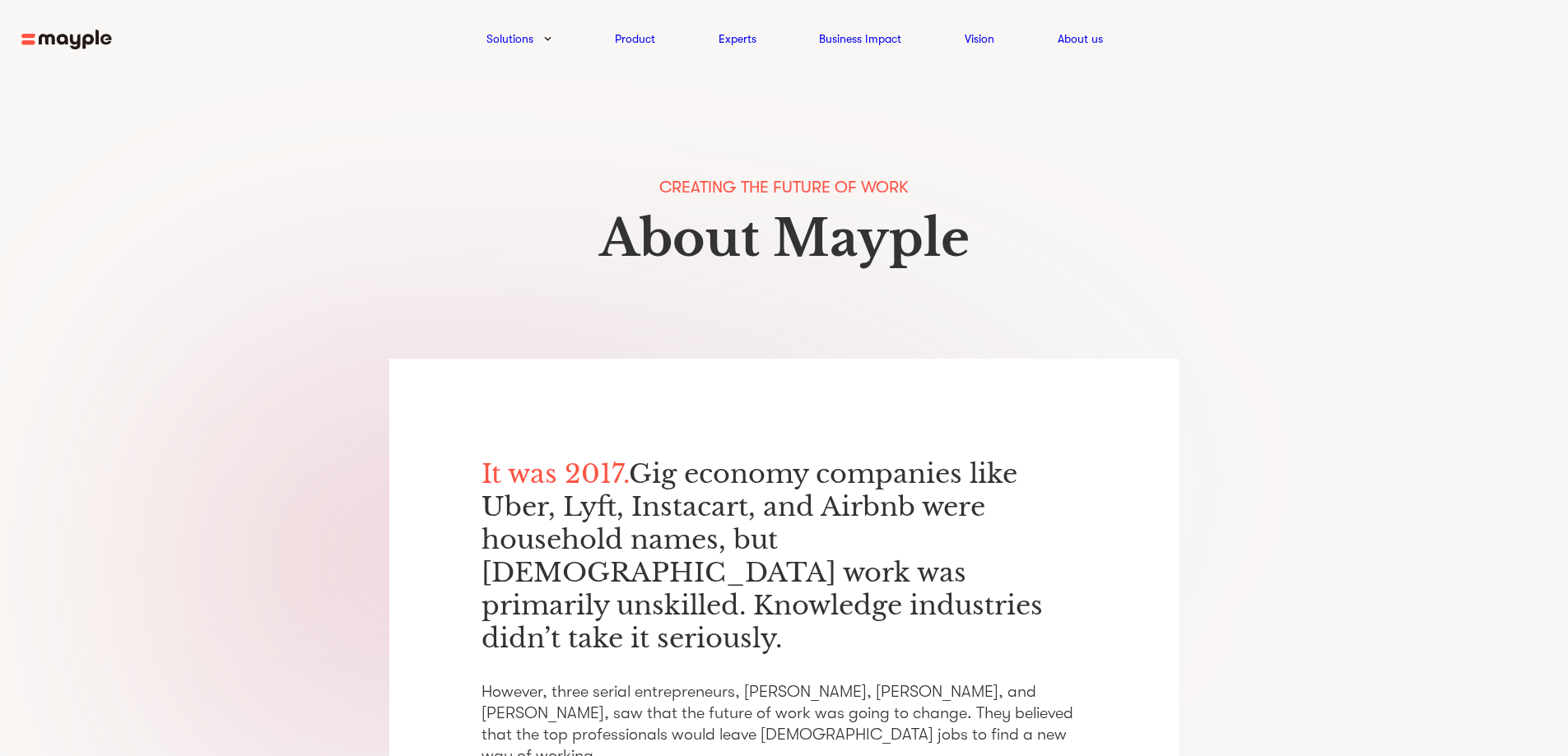 scroll, scrollTop: 0, scrollLeft: 0, axis: both 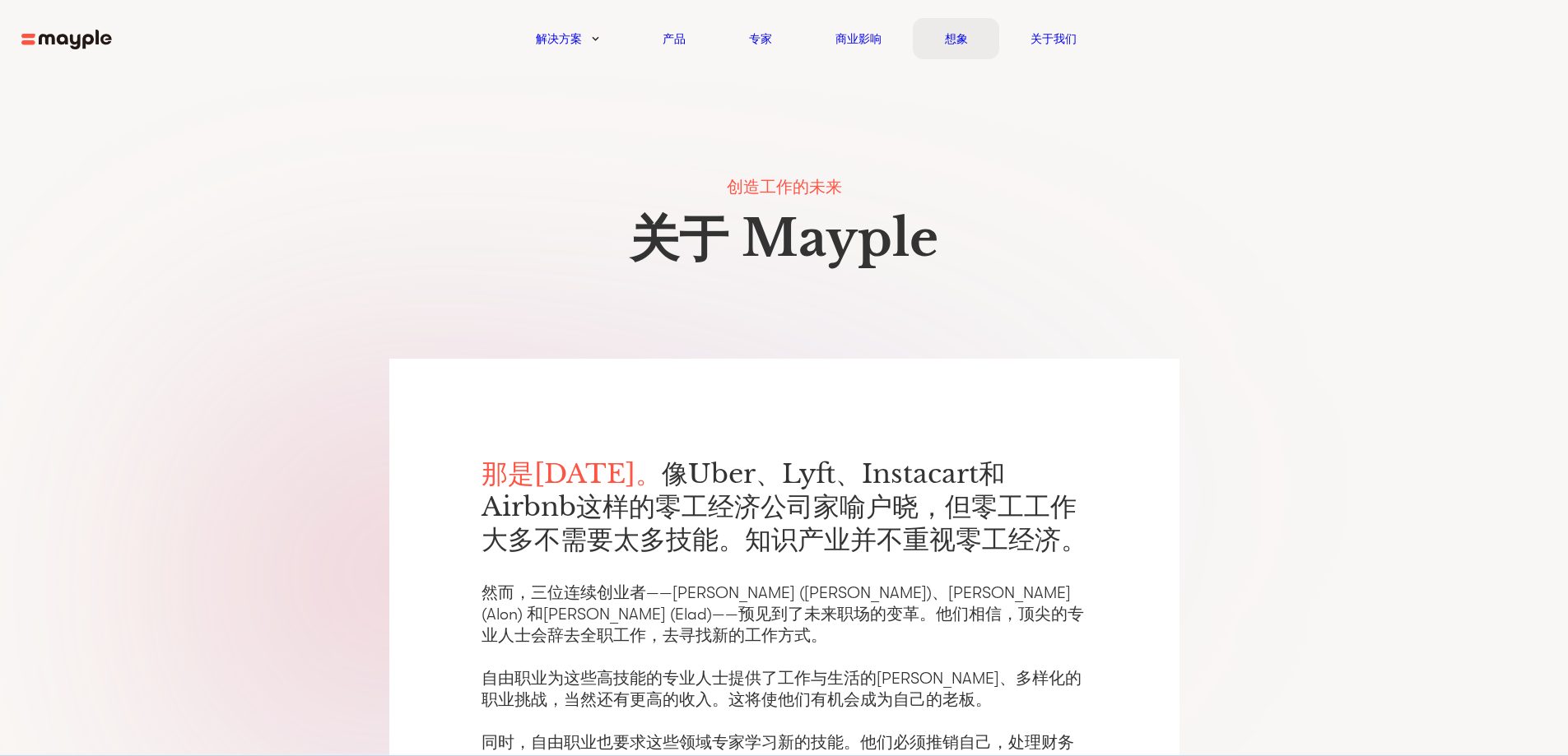 click on "想象" at bounding box center (956, 39) 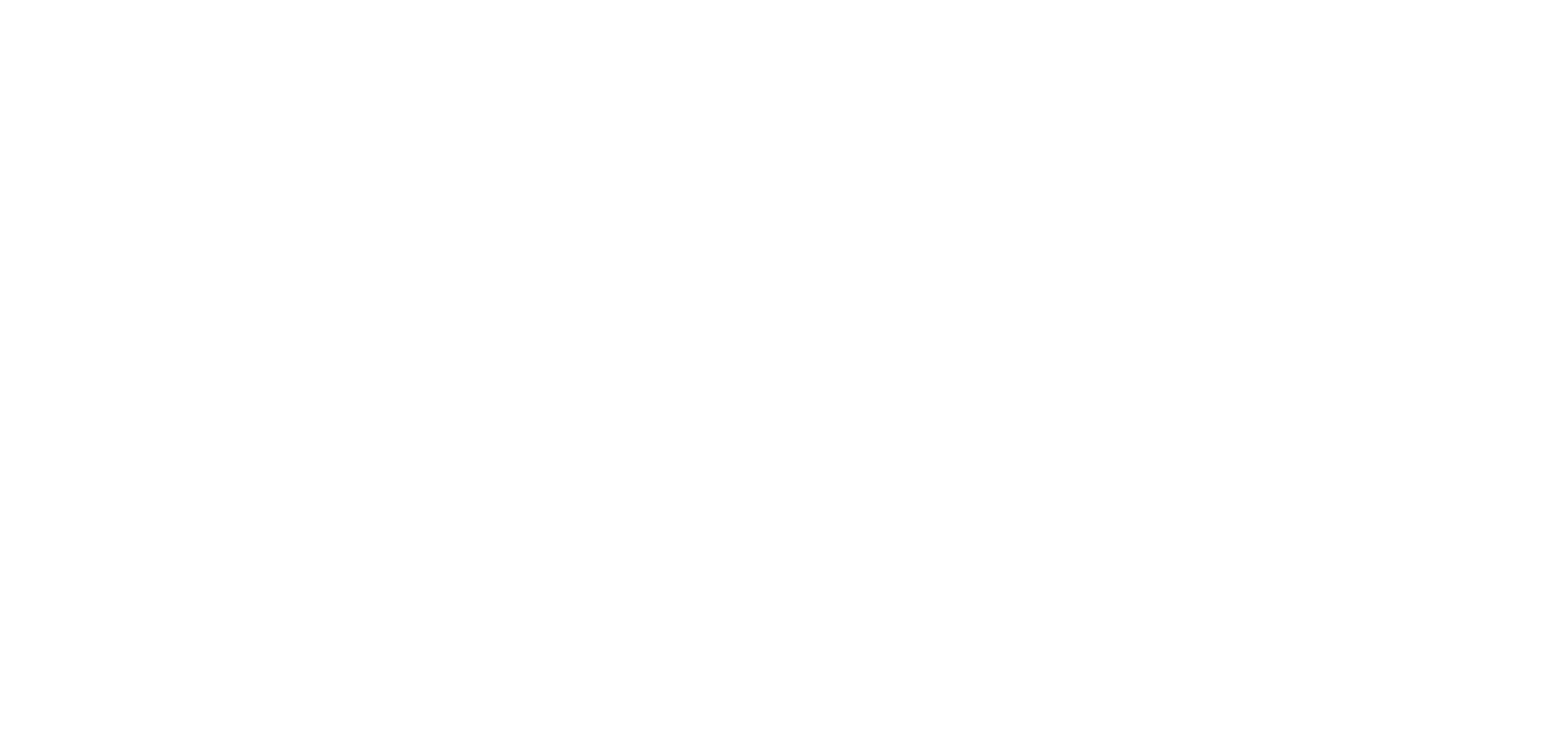 scroll, scrollTop: 0, scrollLeft: 0, axis: both 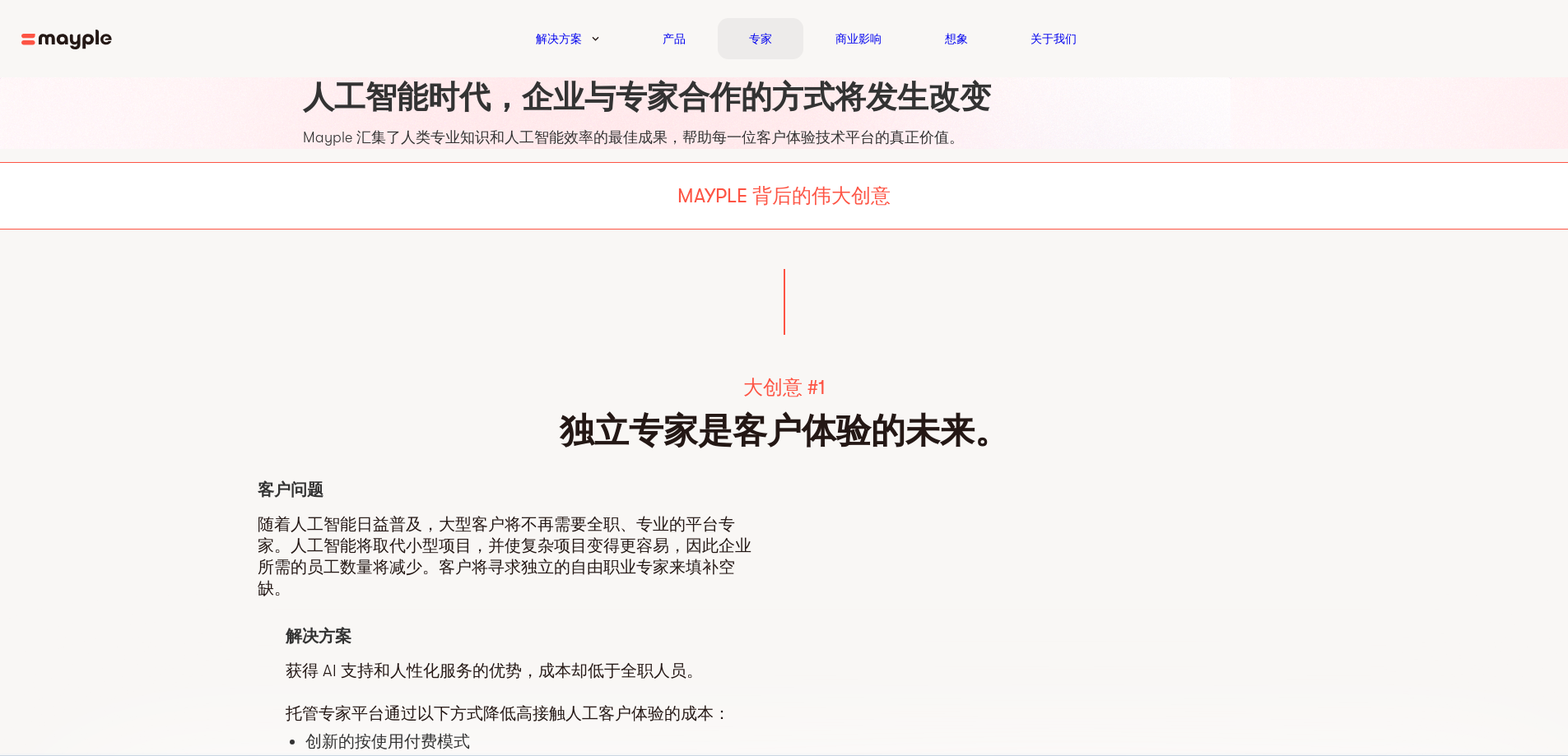 click on "专家" at bounding box center [761, 39] 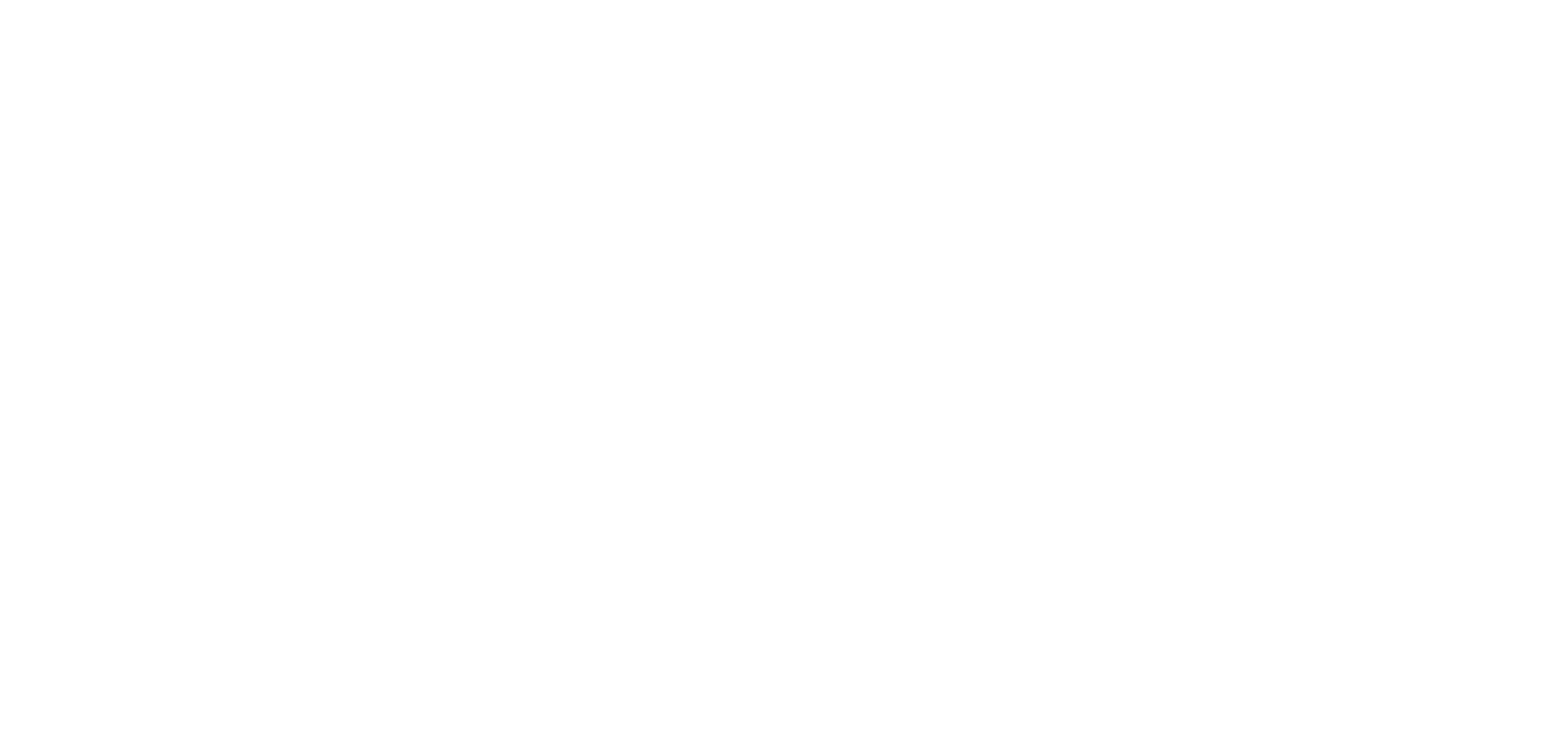 scroll, scrollTop: 0, scrollLeft: 0, axis: both 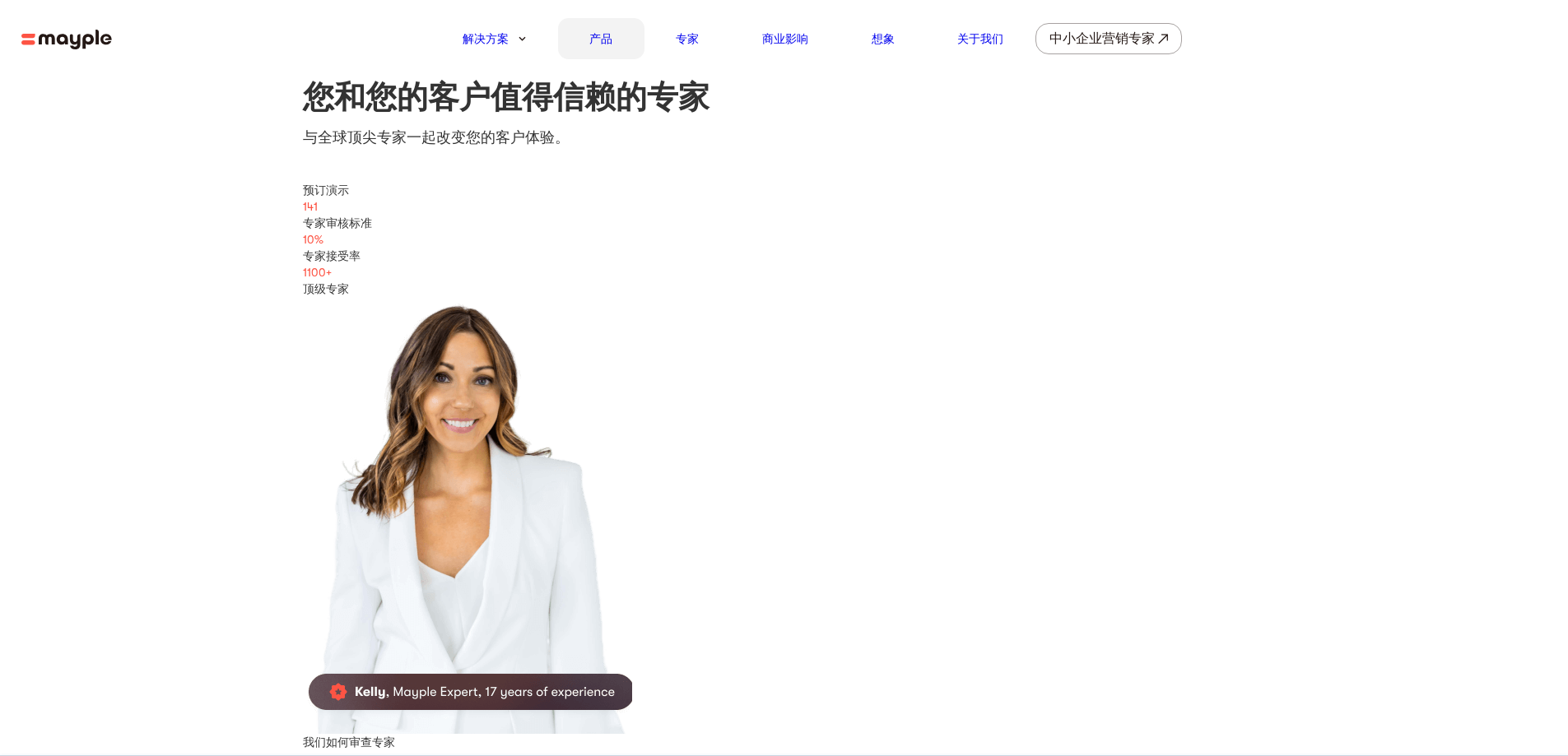 click on "产品" at bounding box center (601, 39) 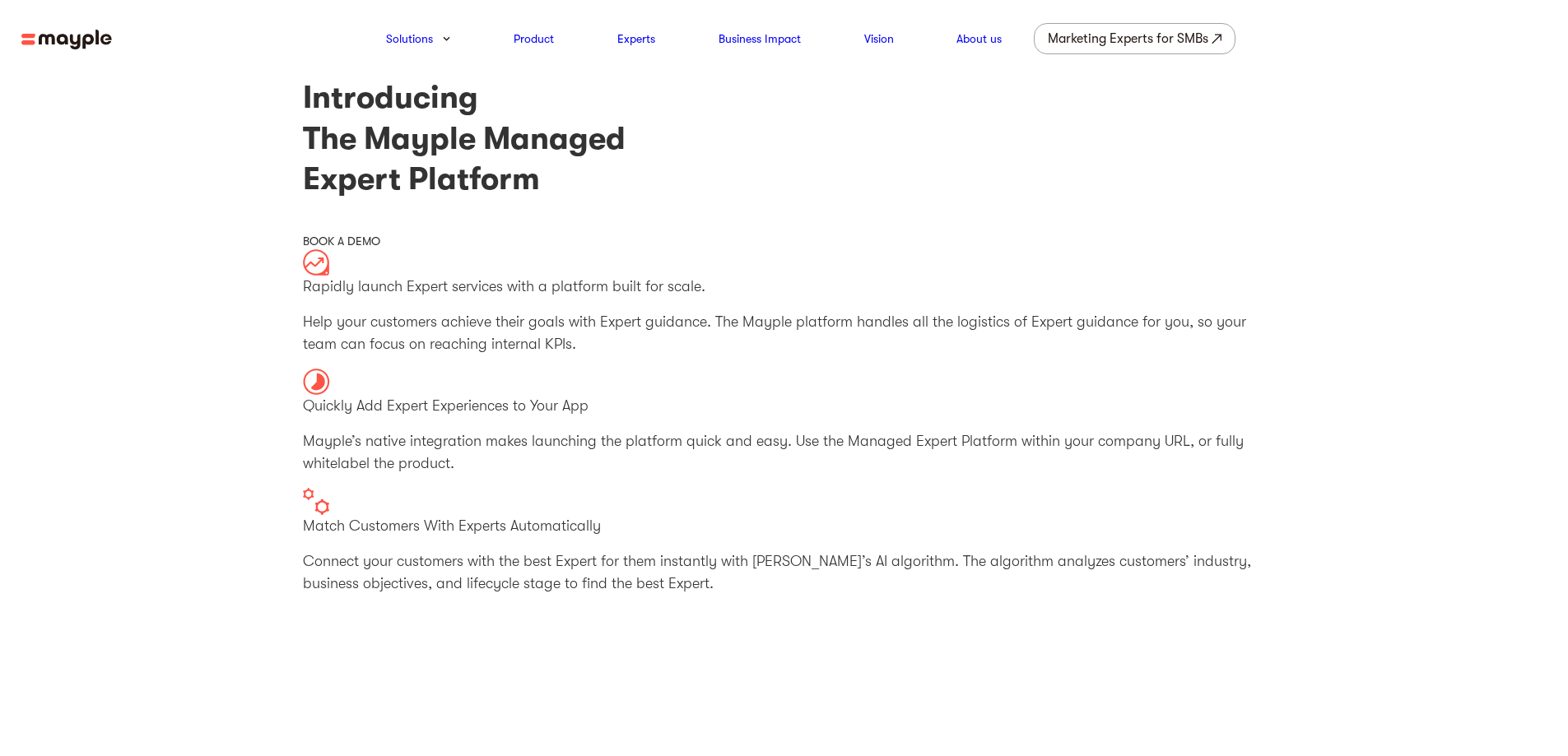 scroll, scrollTop: 0, scrollLeft: 0, axis: both 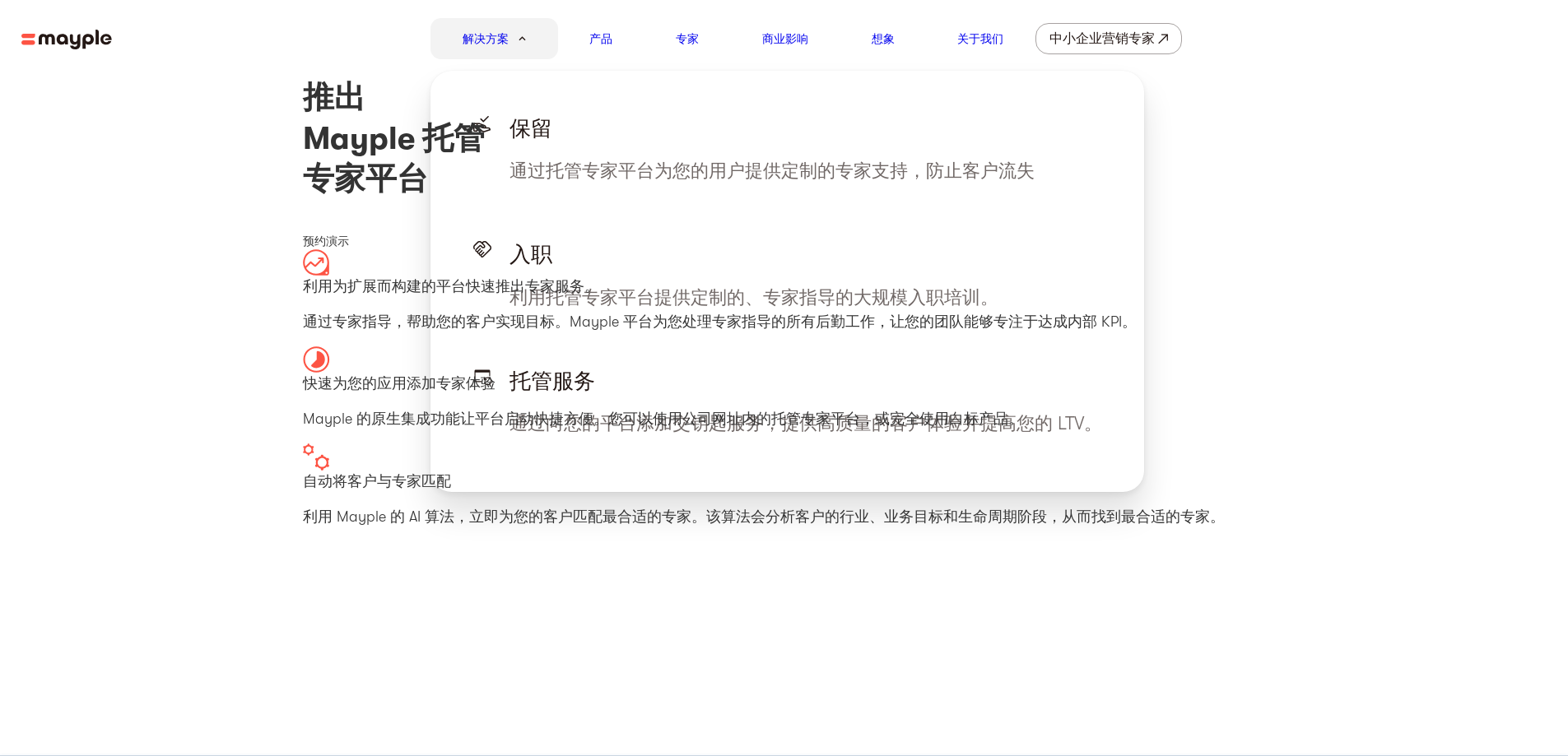 click on "解决方案" at bounding box center (486, 39) 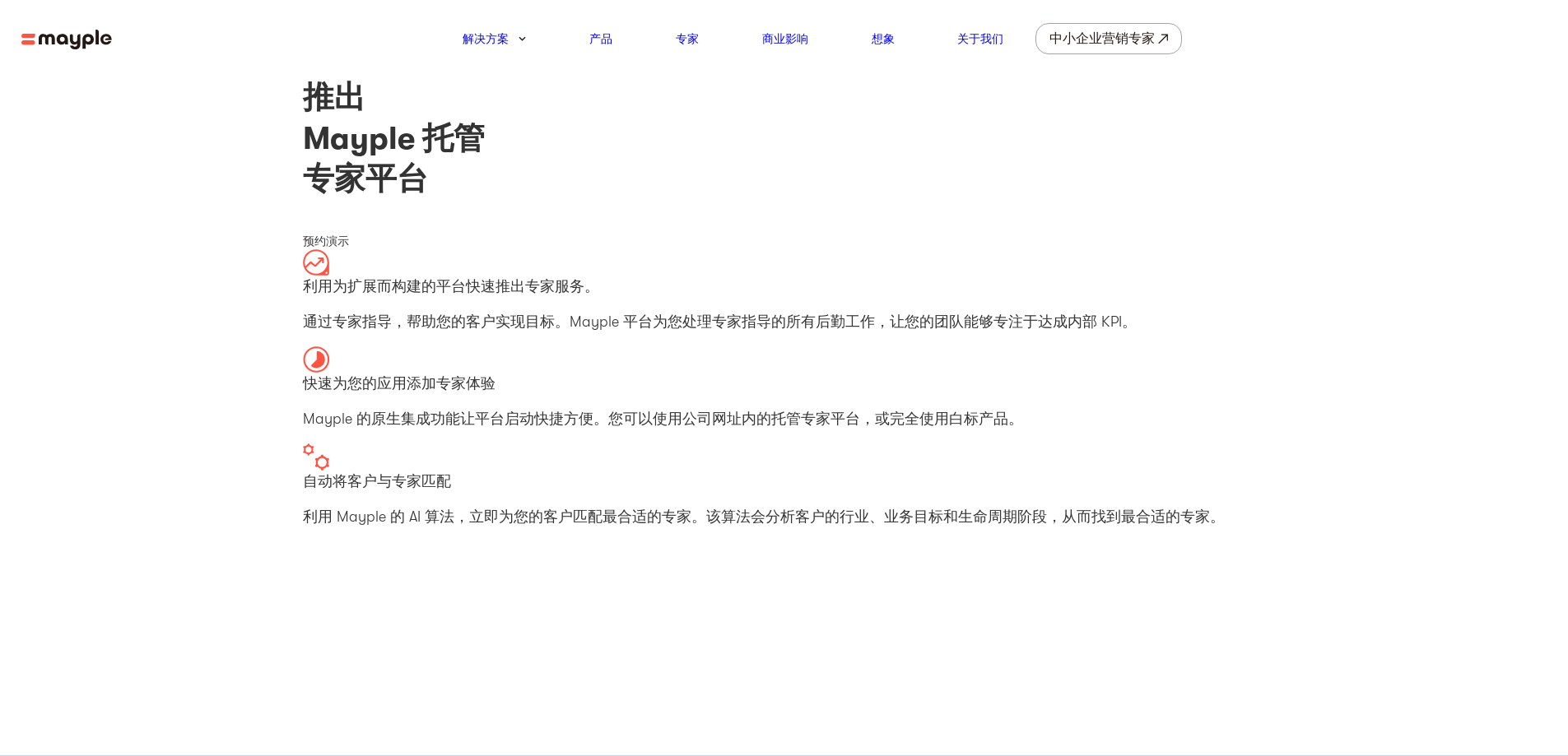 click at bounding box center [67, 39] 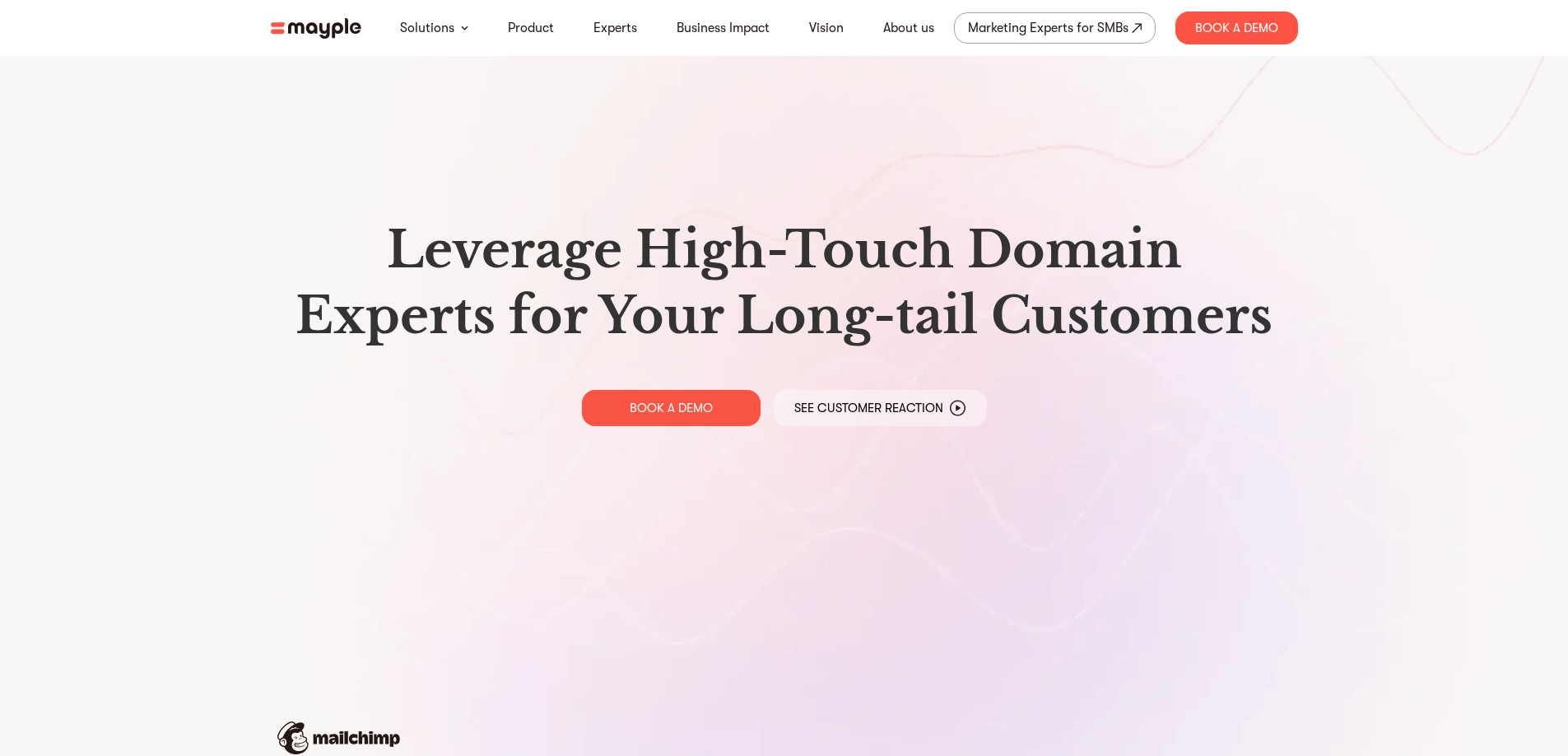scroll, scrollTop: 0, scrollLeft: 0, axis: both 